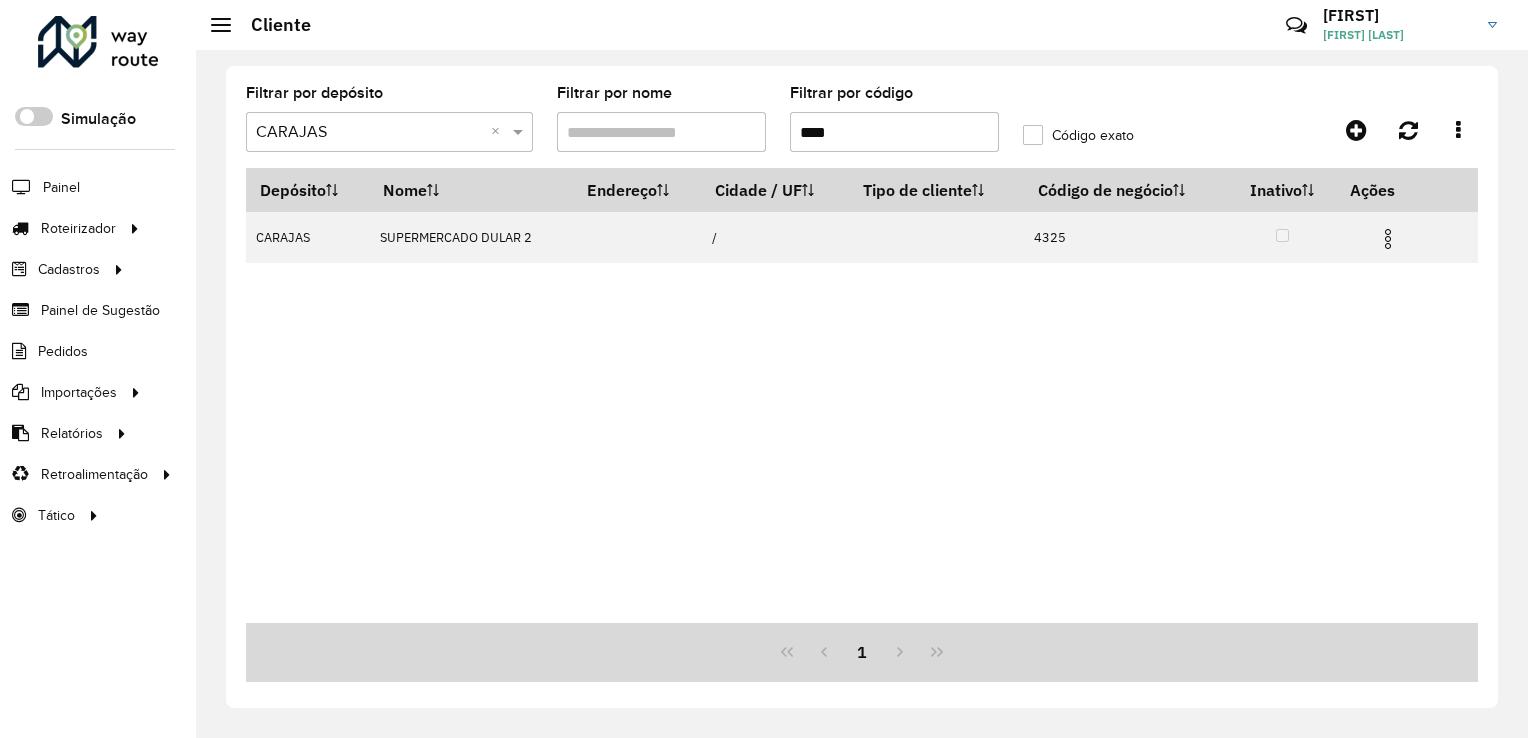 scroll, scrollTop: 0, scrollLeft: 0, axis: both 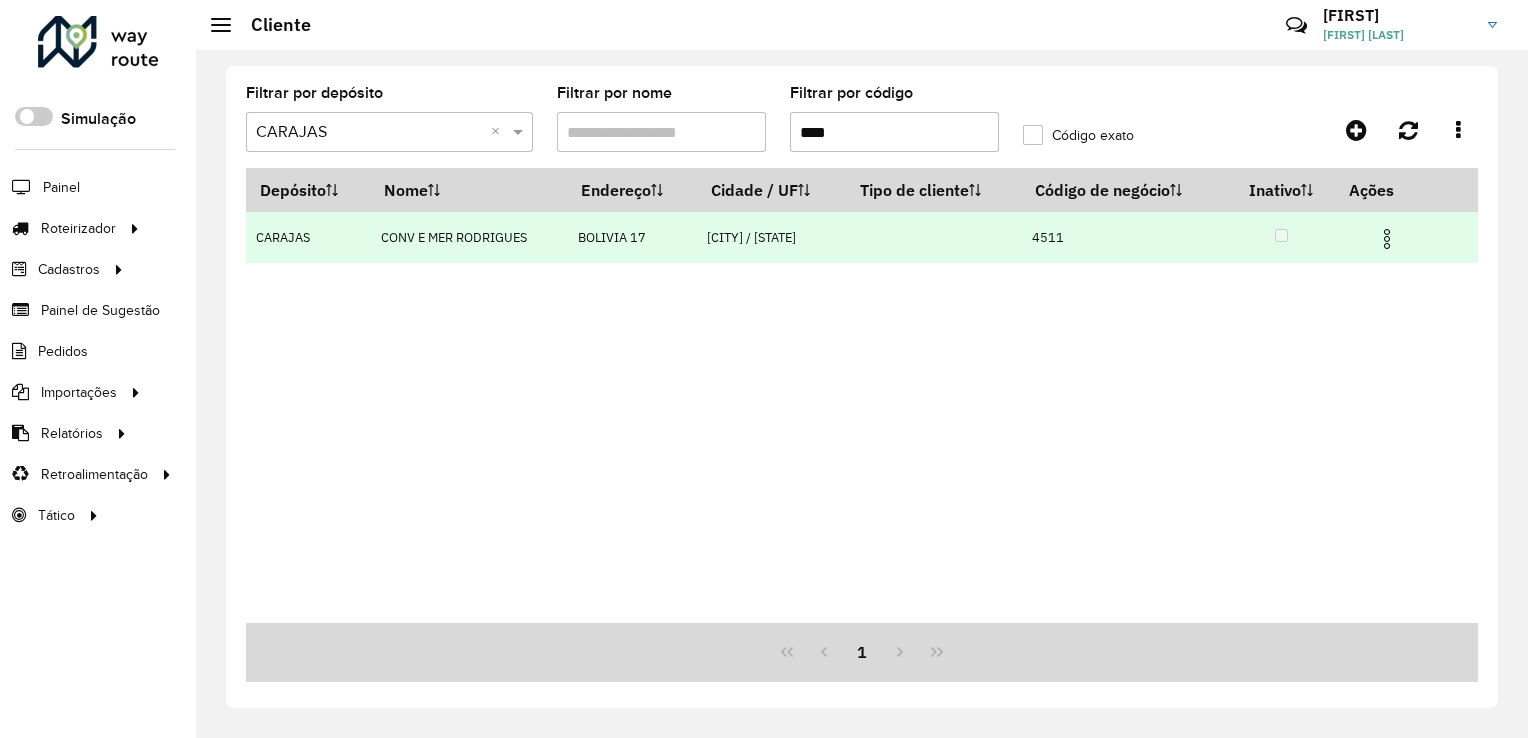 click at bounding box center (1387, 239) 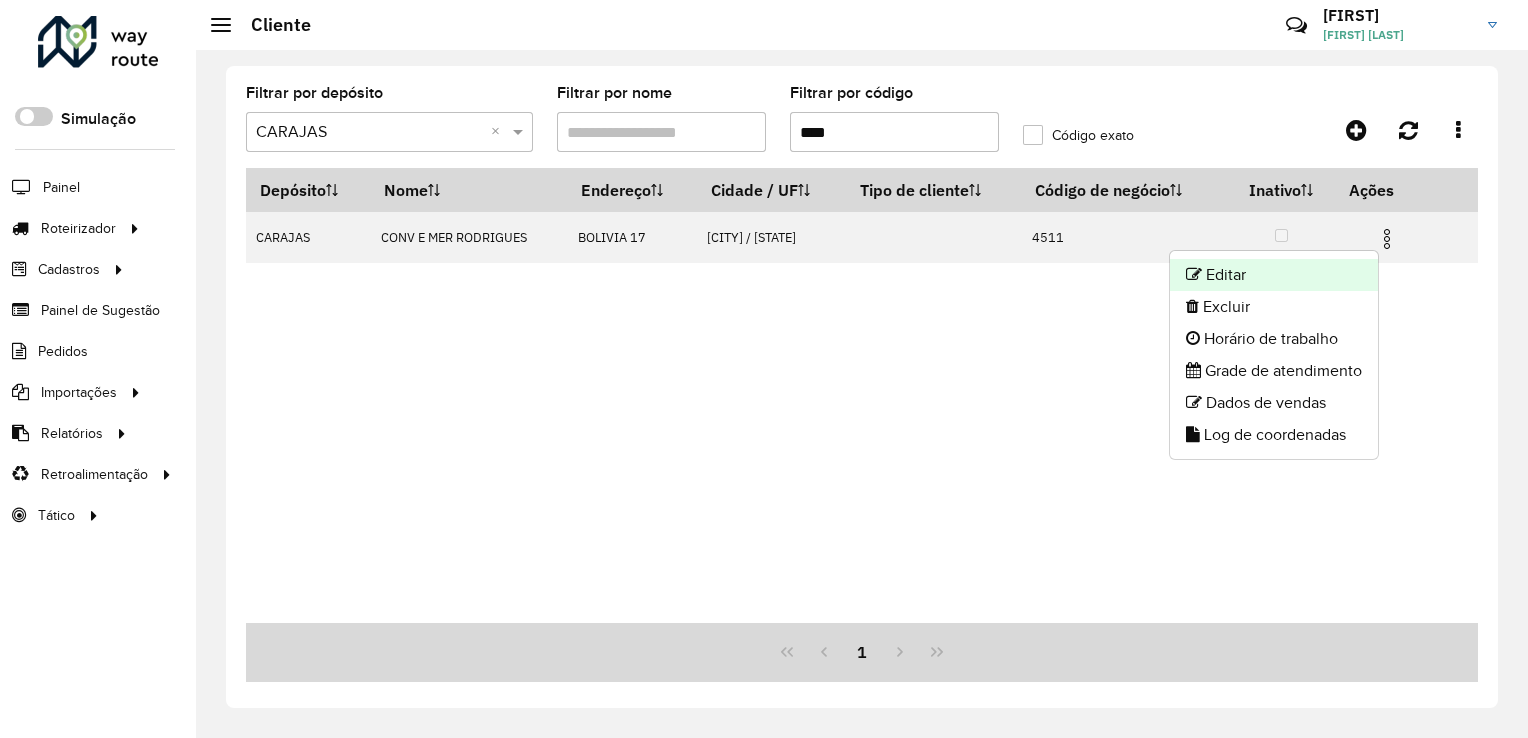 click on "Editar" 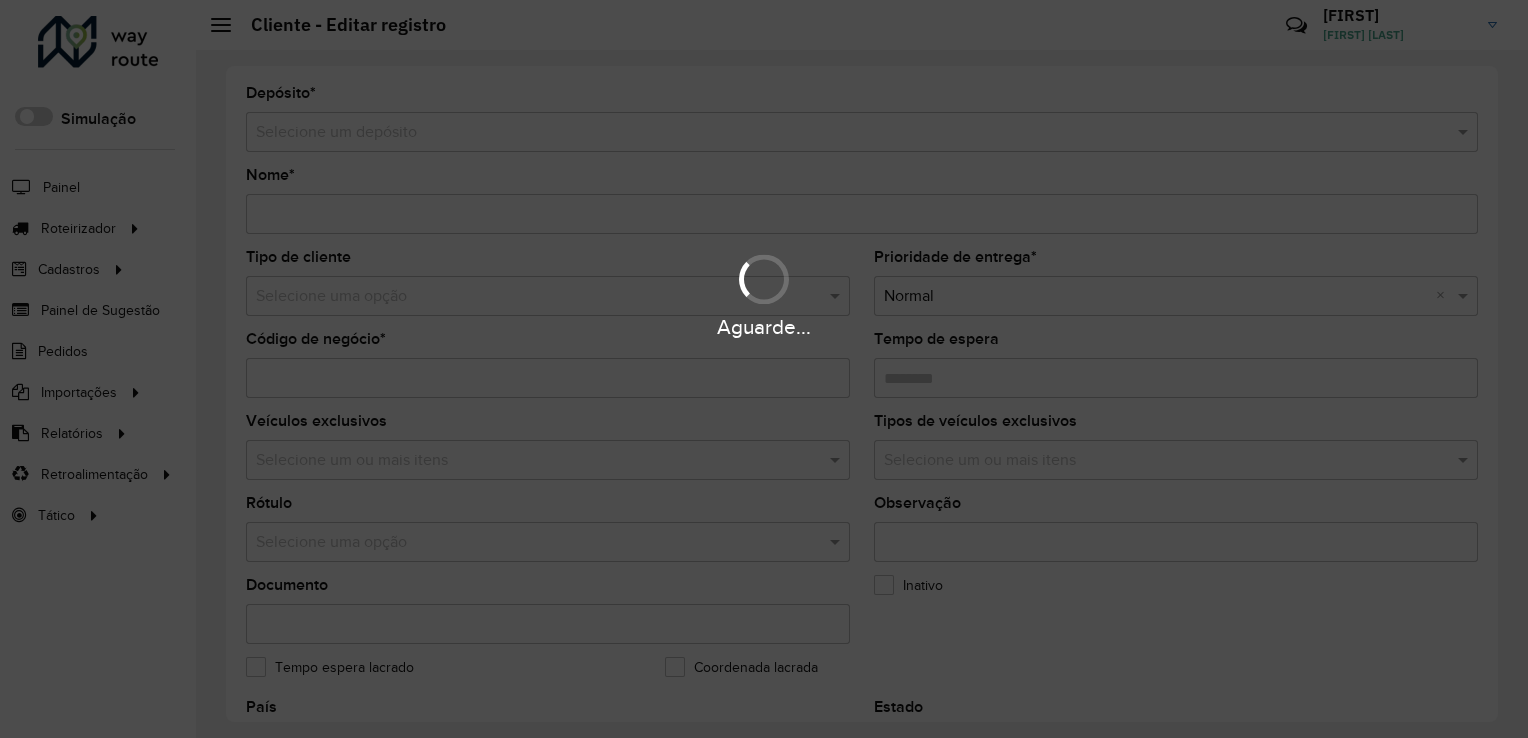 type on "**********" 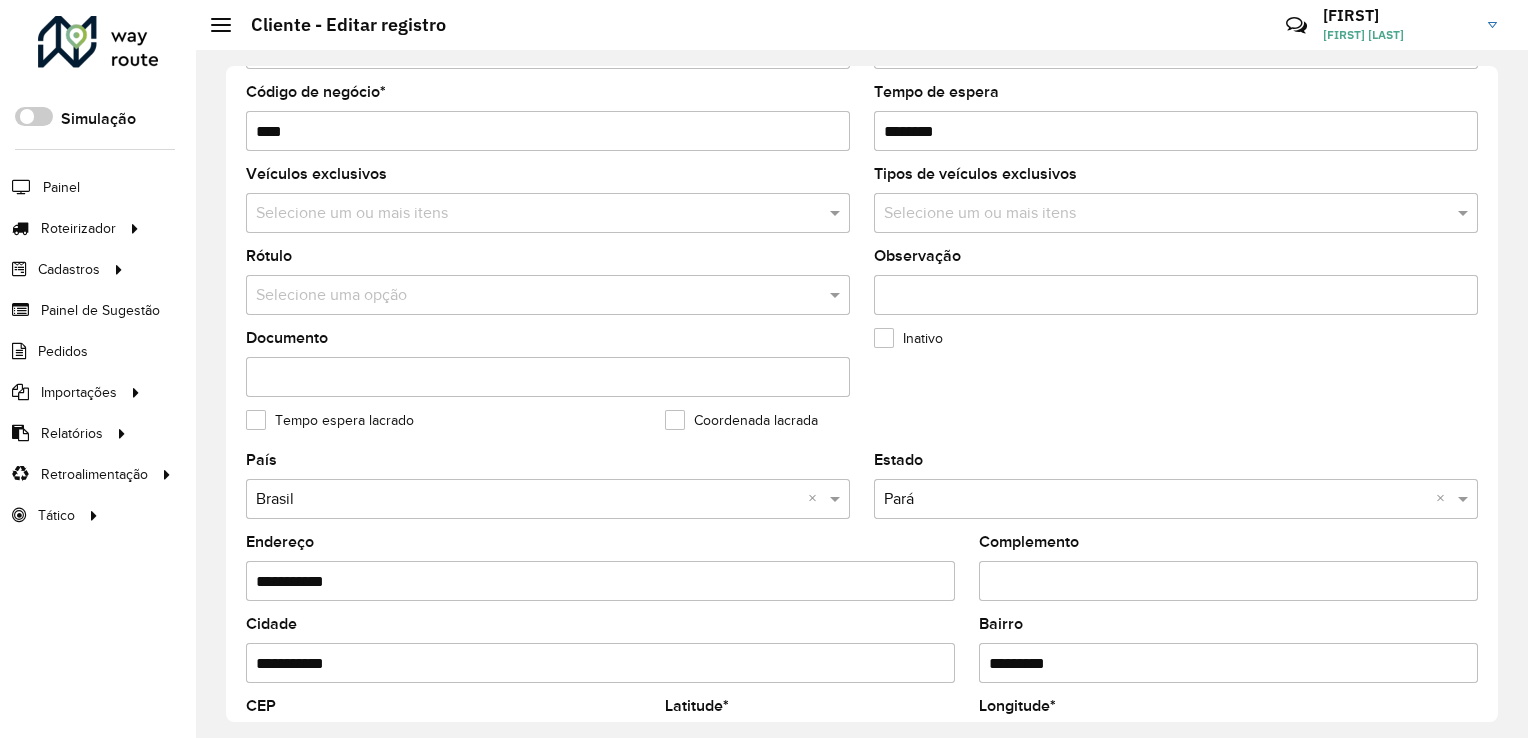 scroll, scrollTop: 500, scrollLeft: 0, axis: vertical 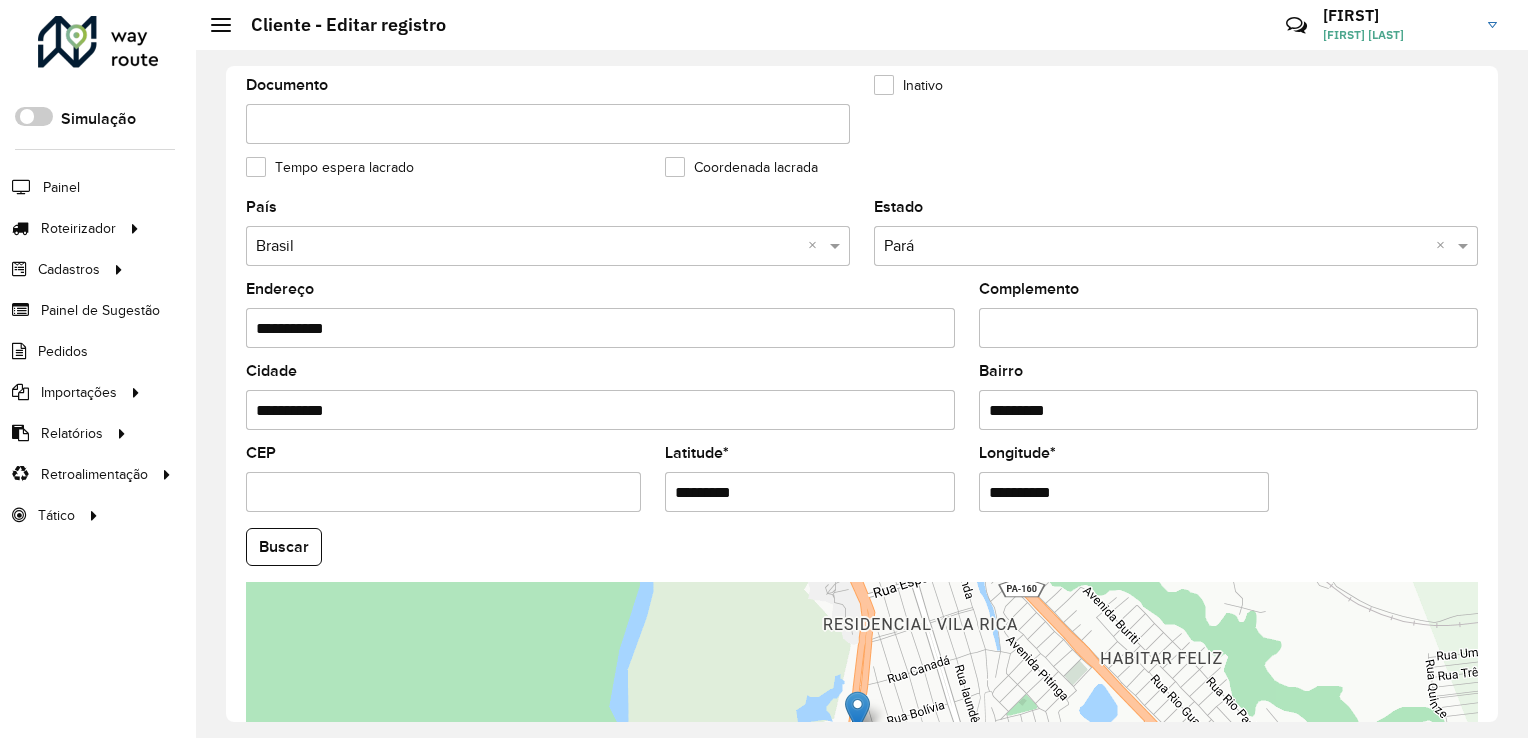 drag, startPoint x: 750, startPoint y: 482, endPoint x: 640, endPoint y: 495, distance: 110.76552 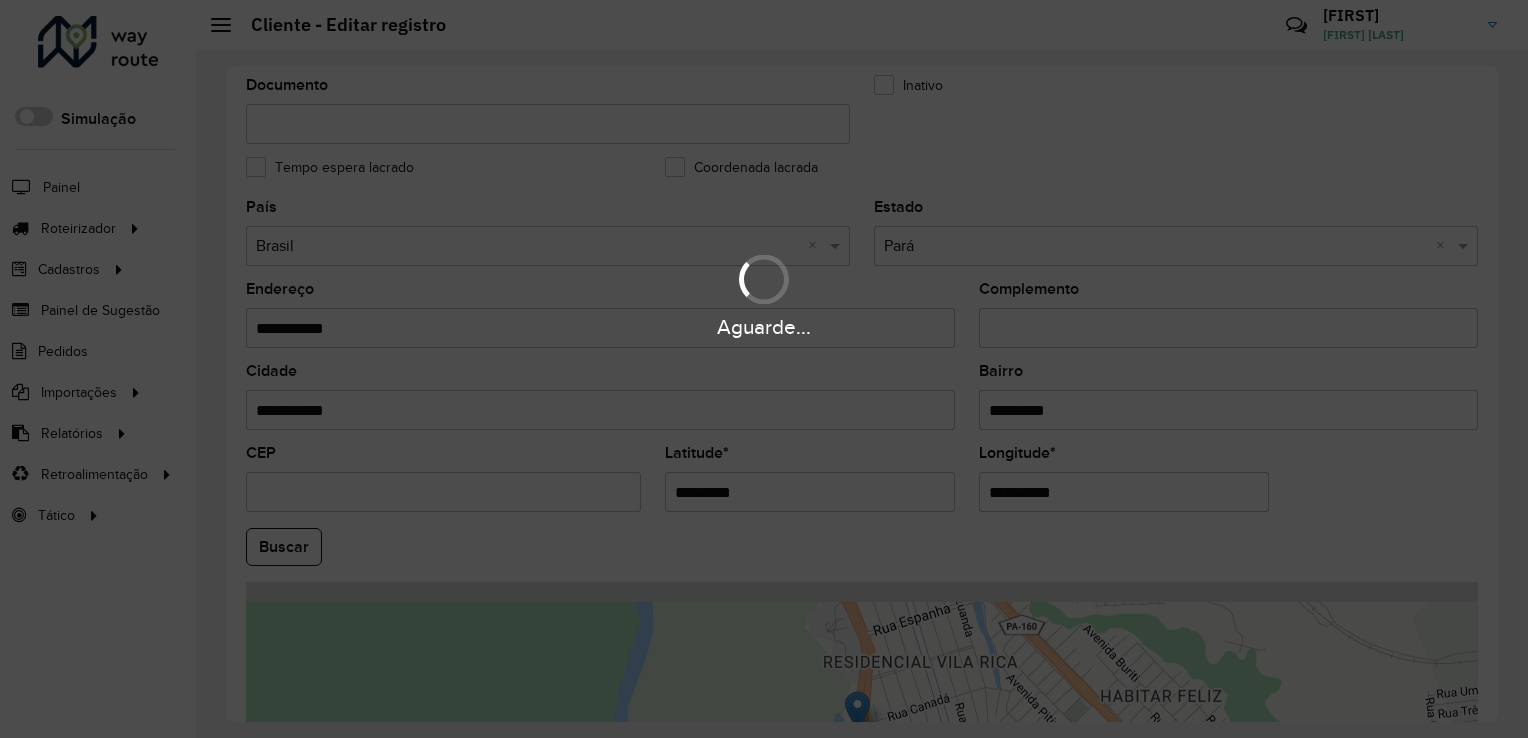 drag, startPoint x: 1085, startPoint y: 483, endPoint x: 942, endPoint y: 495, distance: 143.50261 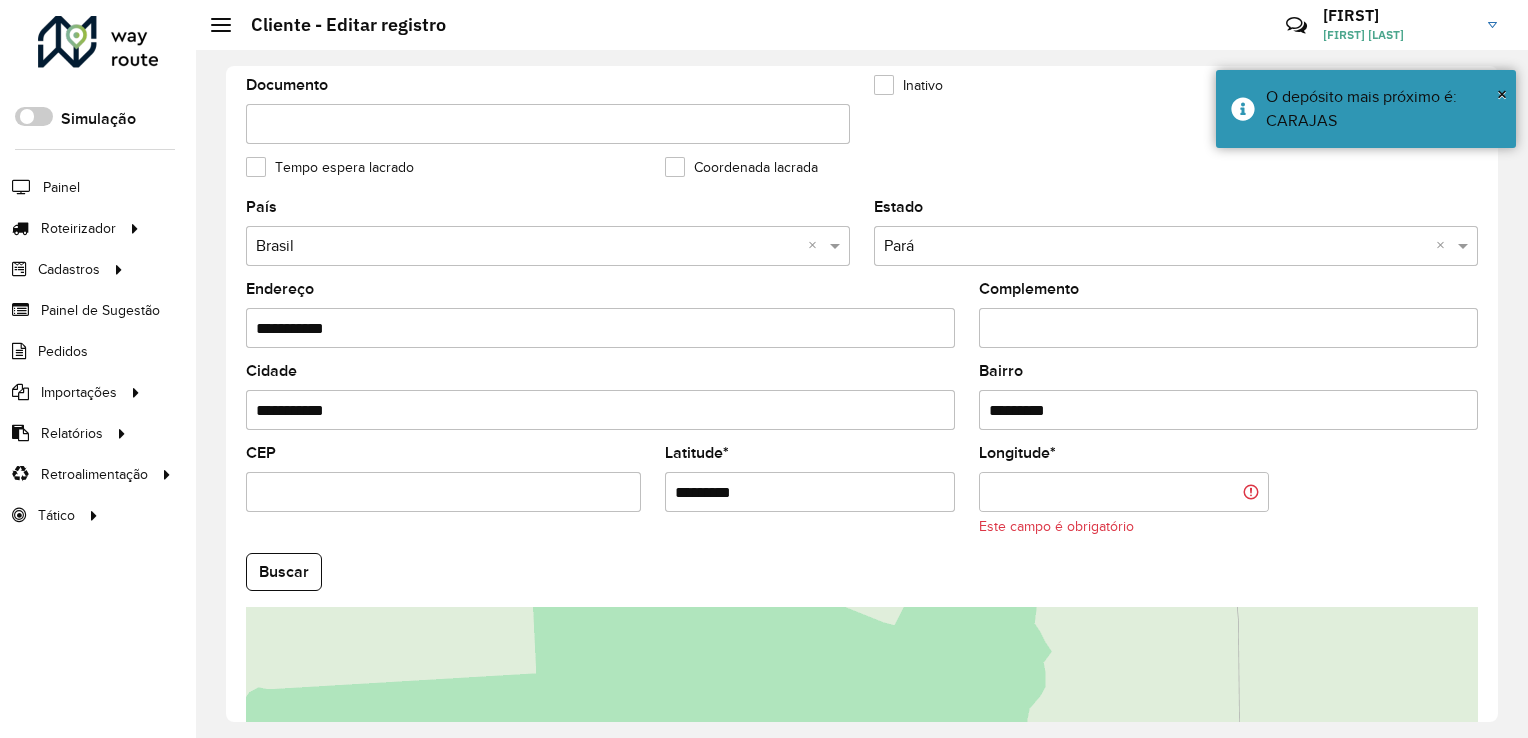 paste on "**********" 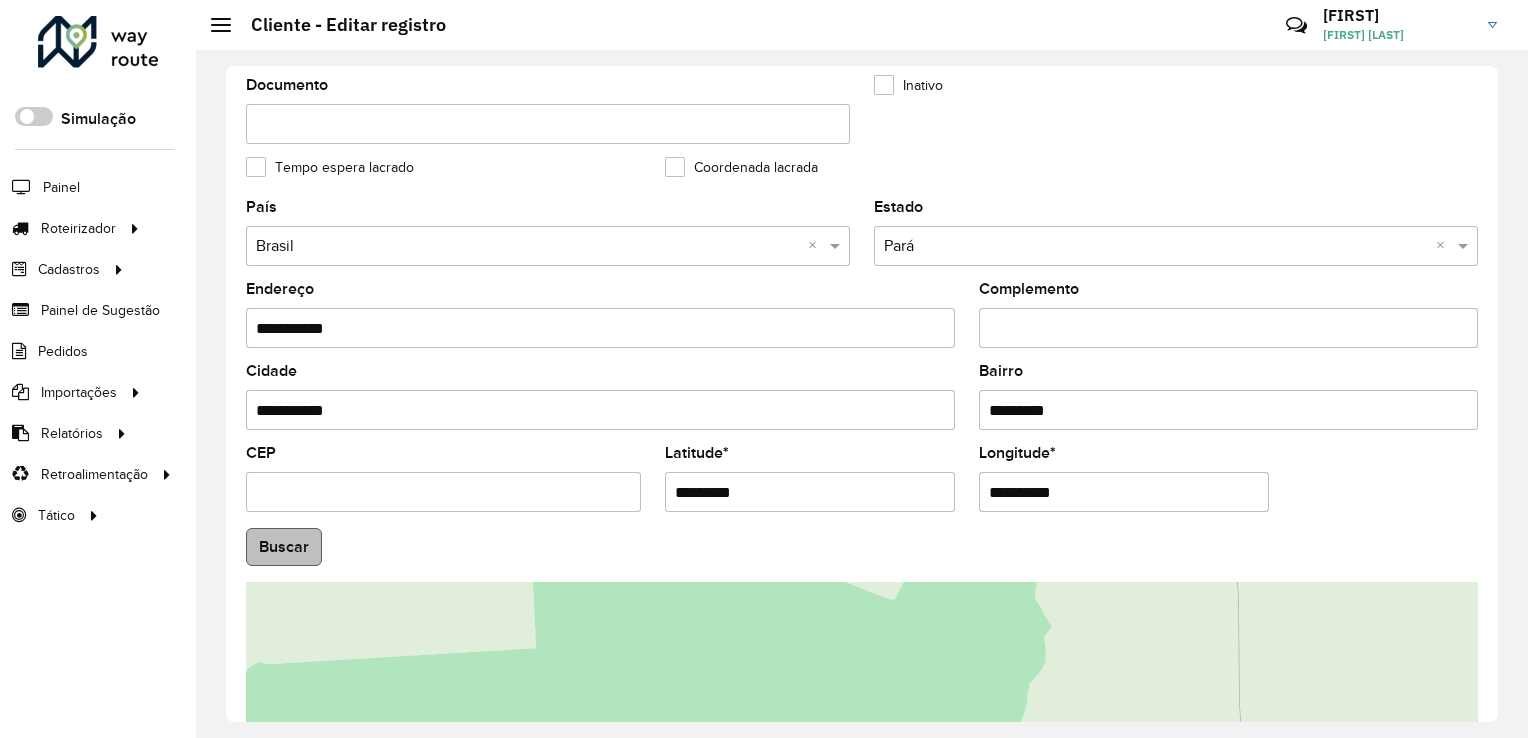 type on "**********" 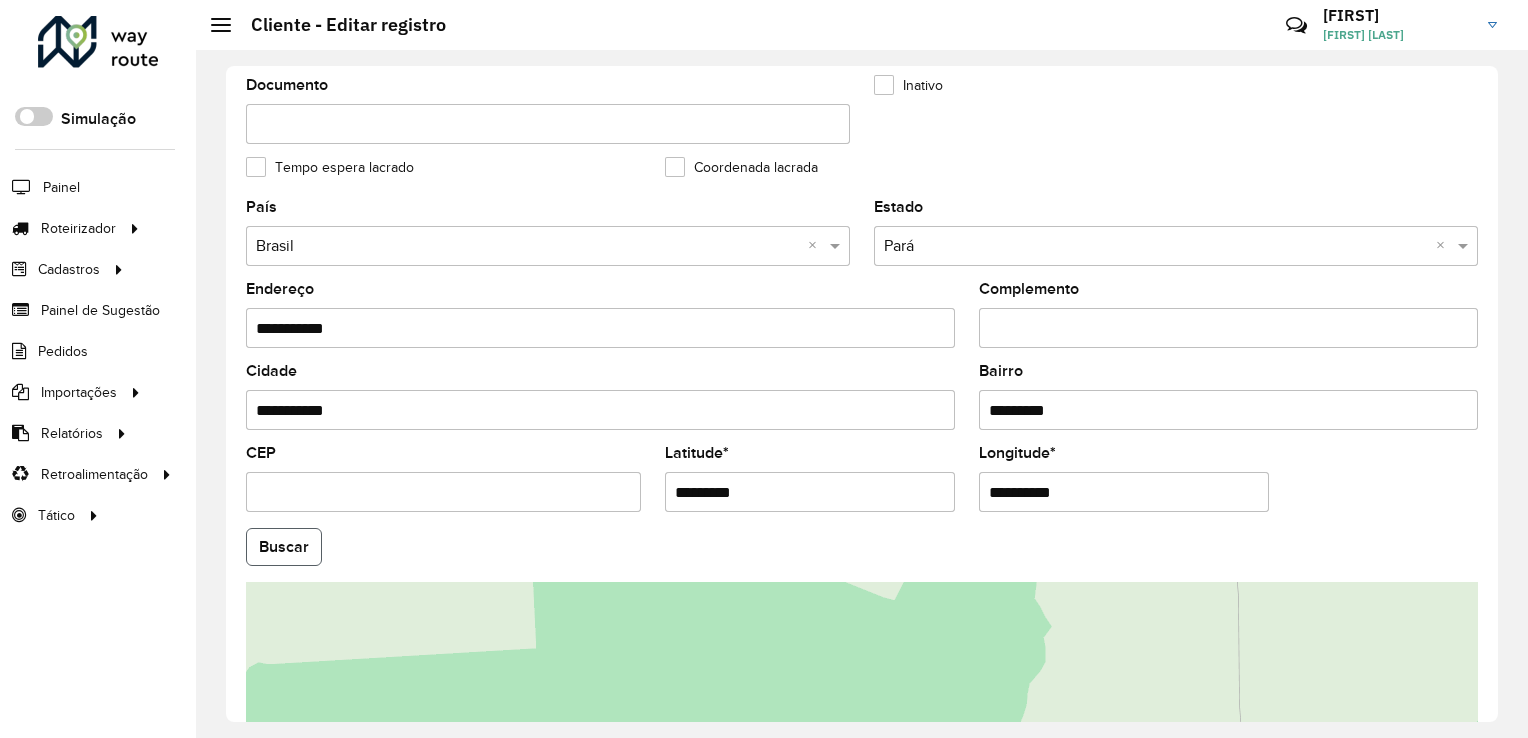 click on "Aguarde...  Pop-up bloqueado!  Seu navegador bloqueou automáticamente a abertura de uma nova janela.   Acesse as configurações e adicione o endereço do sistema a lista de permissão.   Fechar  Roteirizador AmbevTech Simulação Painel Roteirizador Entregas Vendas Cadastros Checkpoint Classificações de venda Cliente Consulta de setores Depósito Disponibilidade de veículos Fator tipo de produto Gabarito planner Grupo Rota Fator Tipo Produto Grupo de rotas exclusiva Grupo de setores Layout integração Modelo Parada Pedágio Perfil de Vendedor Ponto de apoio FAD Produto Restrição de Atendimento Planner Rodízio de placa Rota exclusiva FAD Rótulo Setor Setor Planner Tipo de cliente Tipo de veículo Tipo de veículo RN Transportadora Vendedor Veículo Painel de Sugestão Pedidos Importações Classificação e volume de venda Clientes Fator tipo produto Gabarito planner Grade de atendimento Janela de atendimento Localização Pedidos Restrição de Atendimento Planner Tempo de espera Vendedor Veículos" at bounding box center [764, 369] 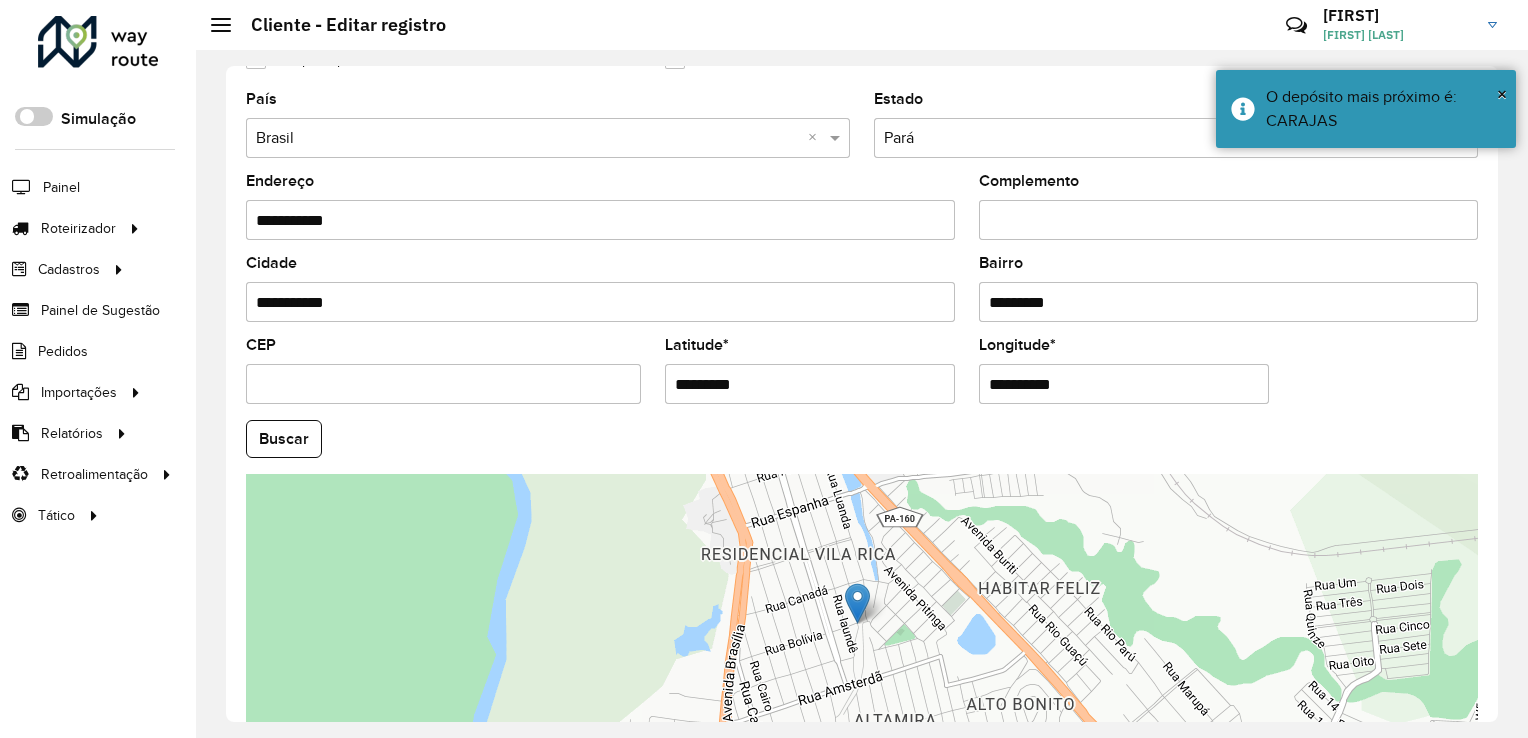 scroll, scrollTop: 741, scrollLeft: 0, axis: vertical 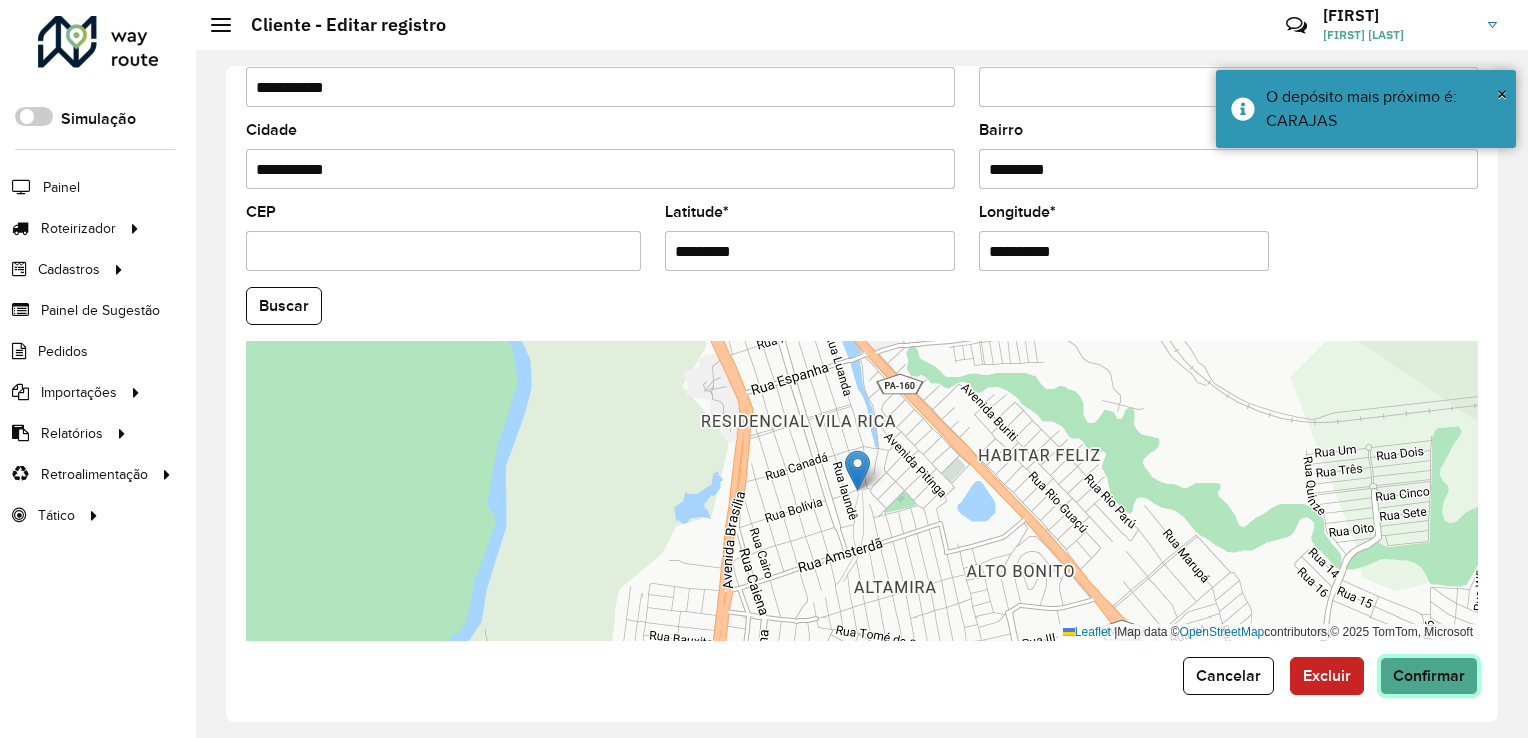 click on "Confirmar" 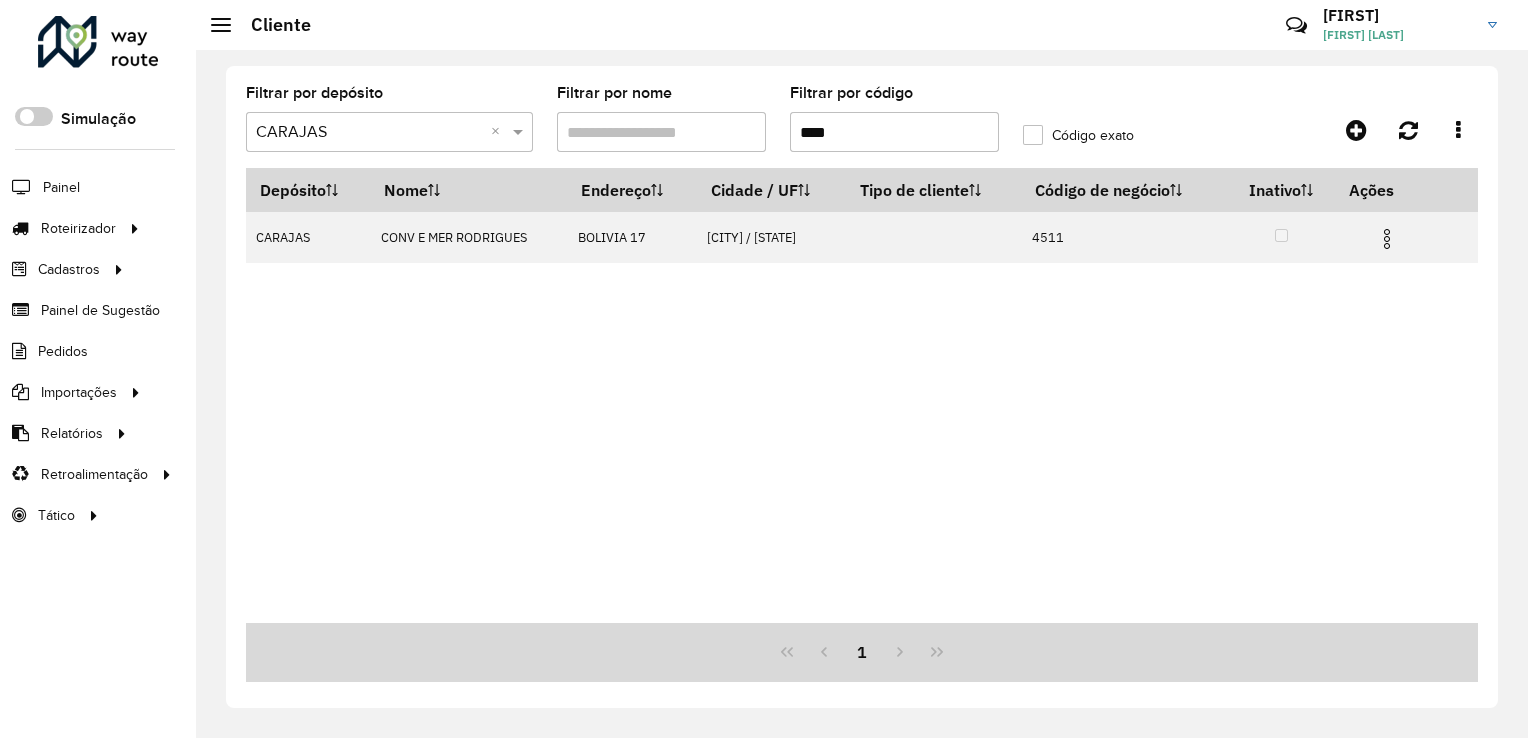 drag, startPoint x: 865, startPoint y: 133, endPoint x: 854, endPoint y: 130, distance: 11.401754 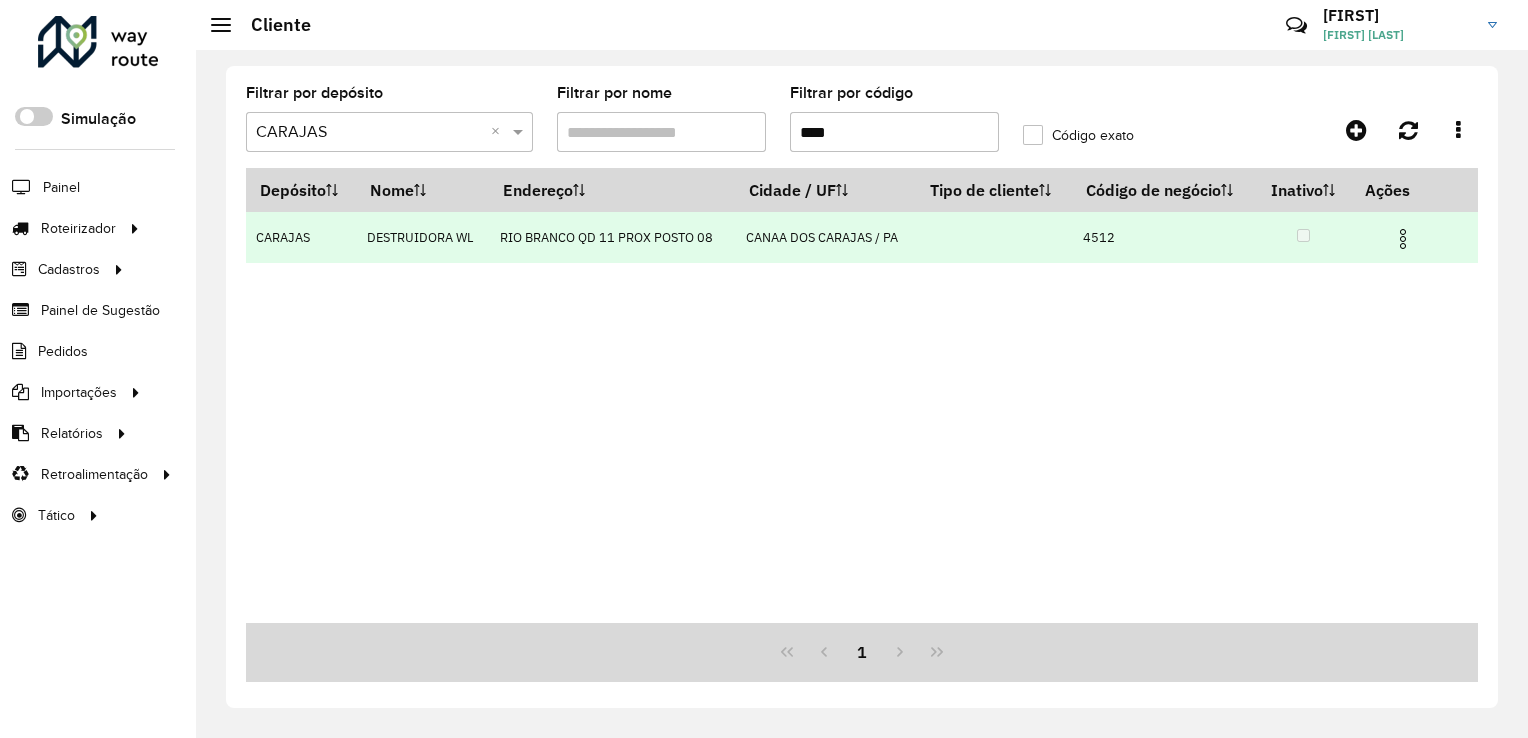 click at bounding box center (1403, 239) 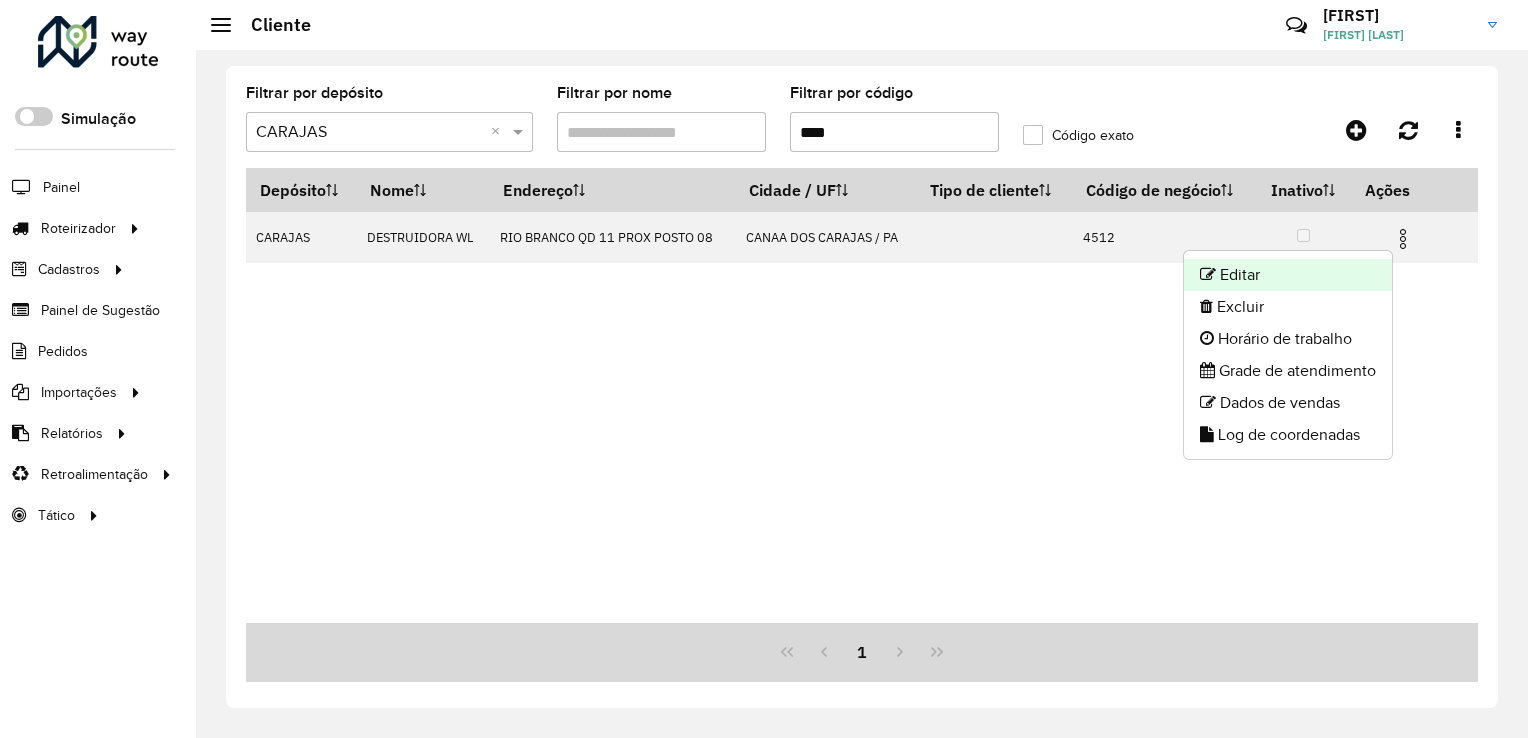 click on "Editar" 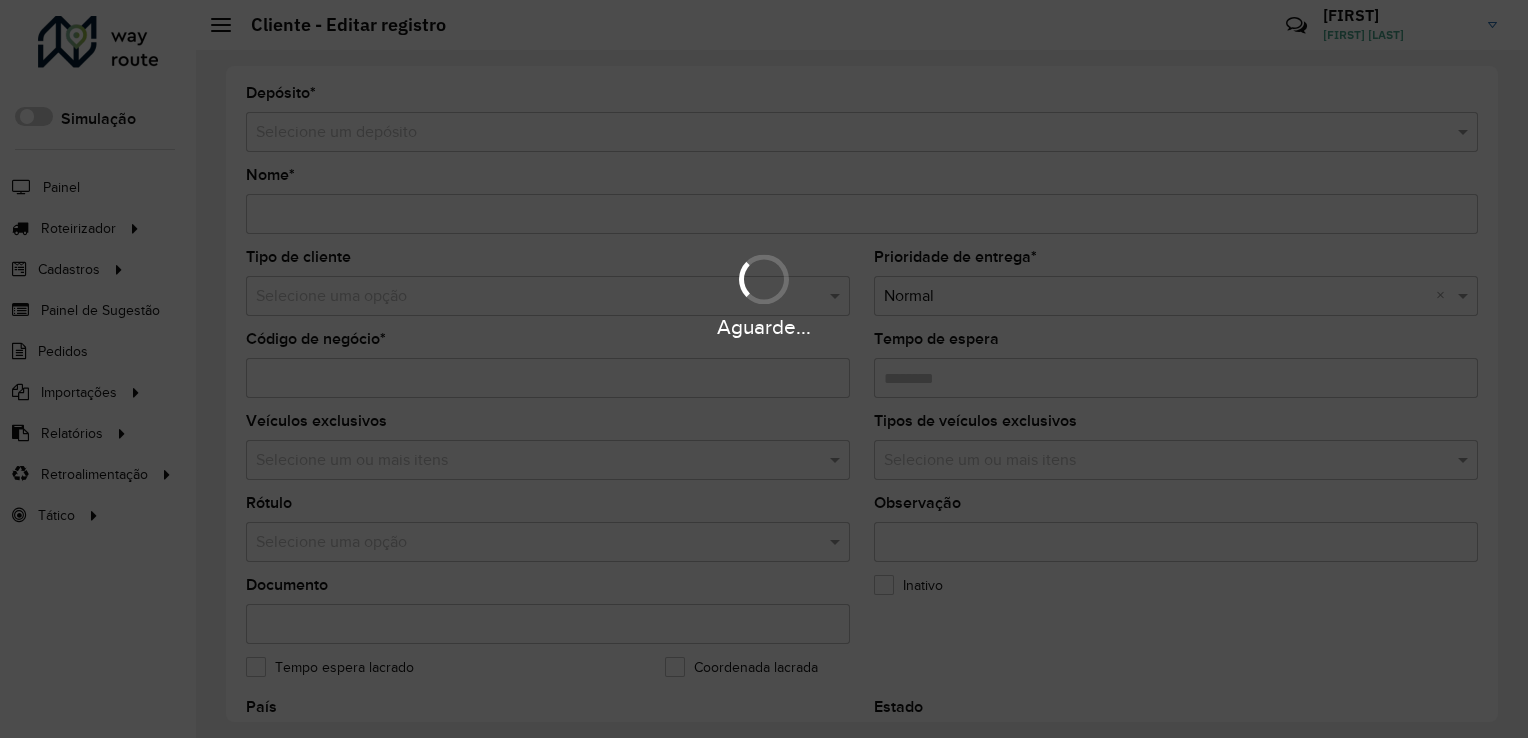 type on "**********" 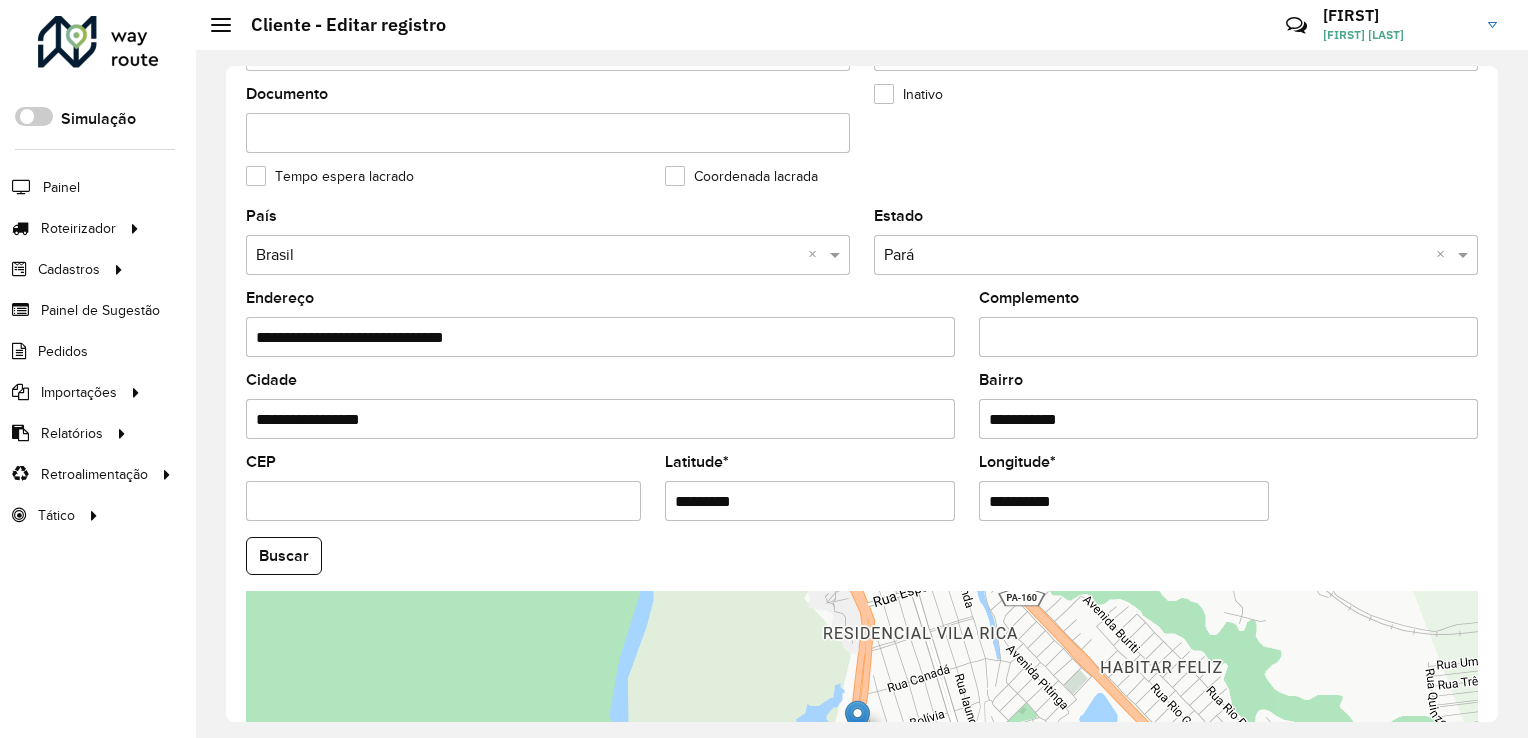 scroll, scrollTop: 500, scrollLeft: 0, axis: vertical 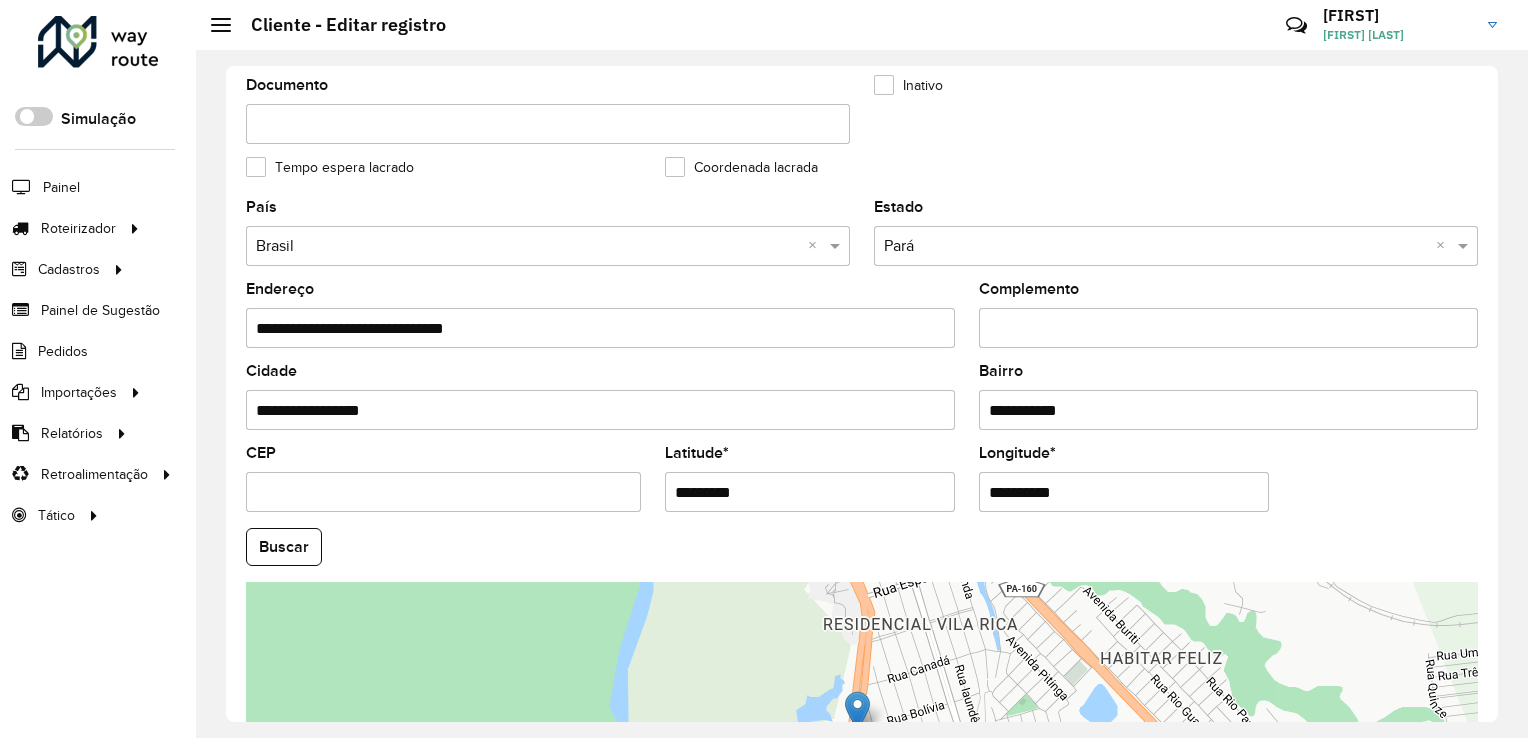 drag, startPoint x: 768, startPoint y: 482, endPoint x: 631, endPoint y: 512, distance: 140.24622 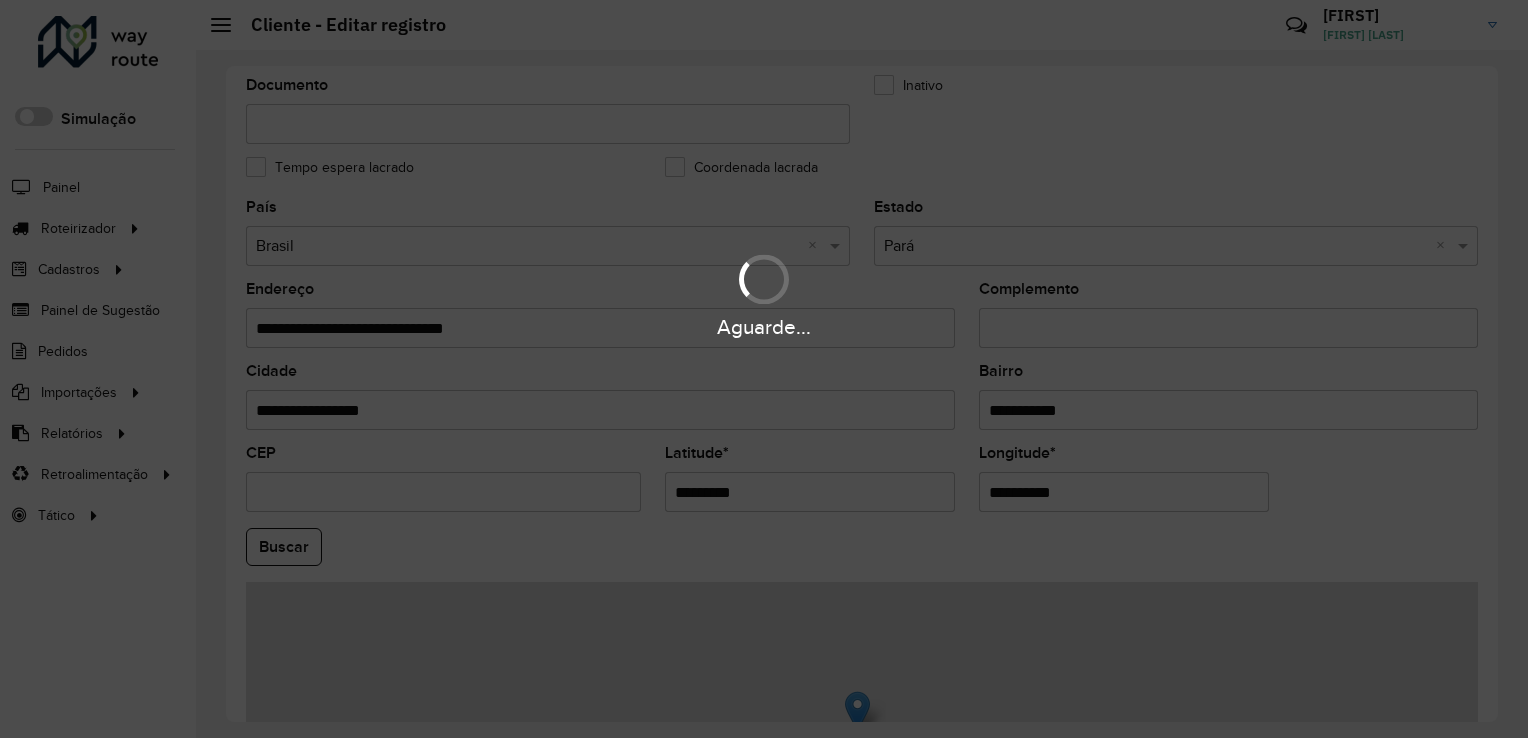 drag, startPoint x: 1101, startPoint y: 478, endPoint x: 936, endPoint y: 492, distance: 165.59288 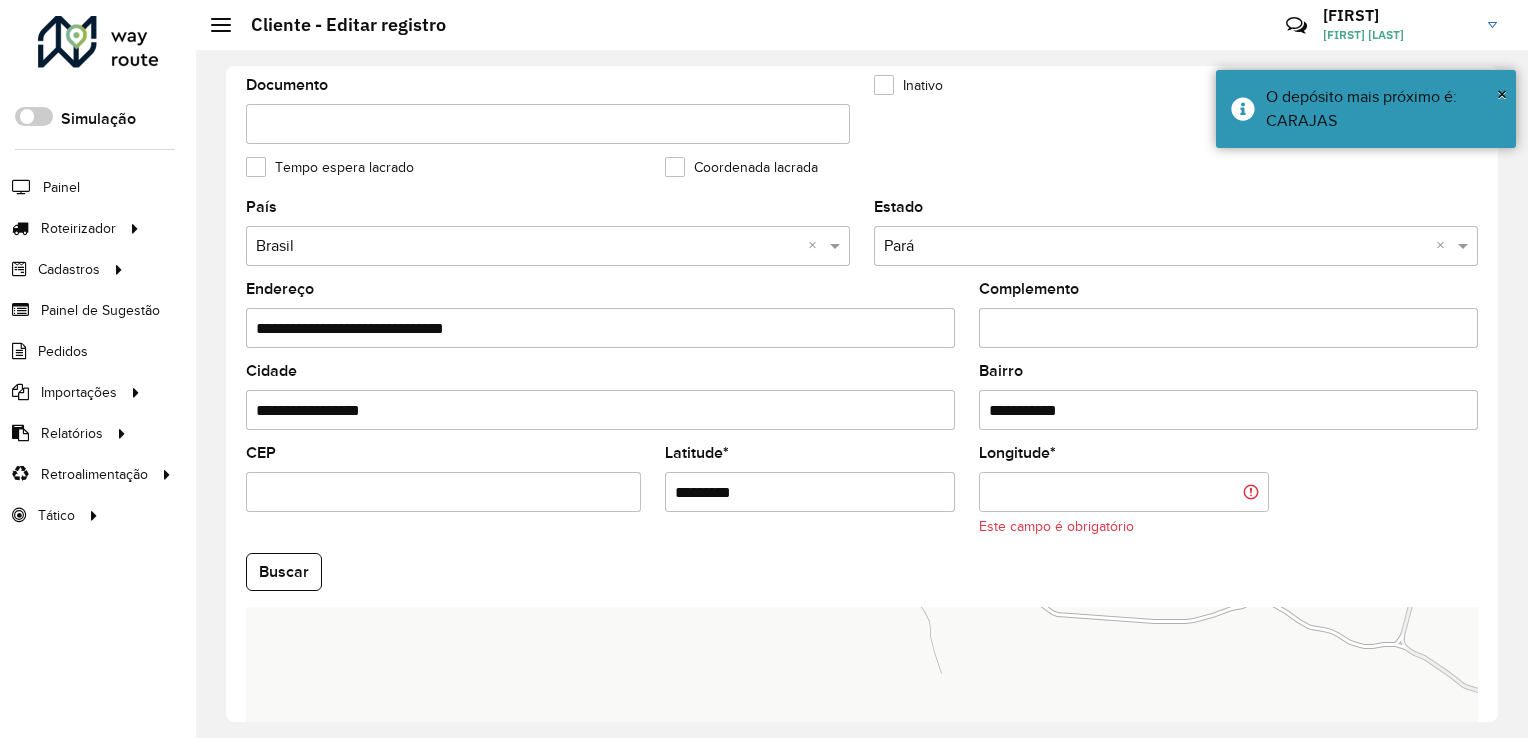 paste on "**********" 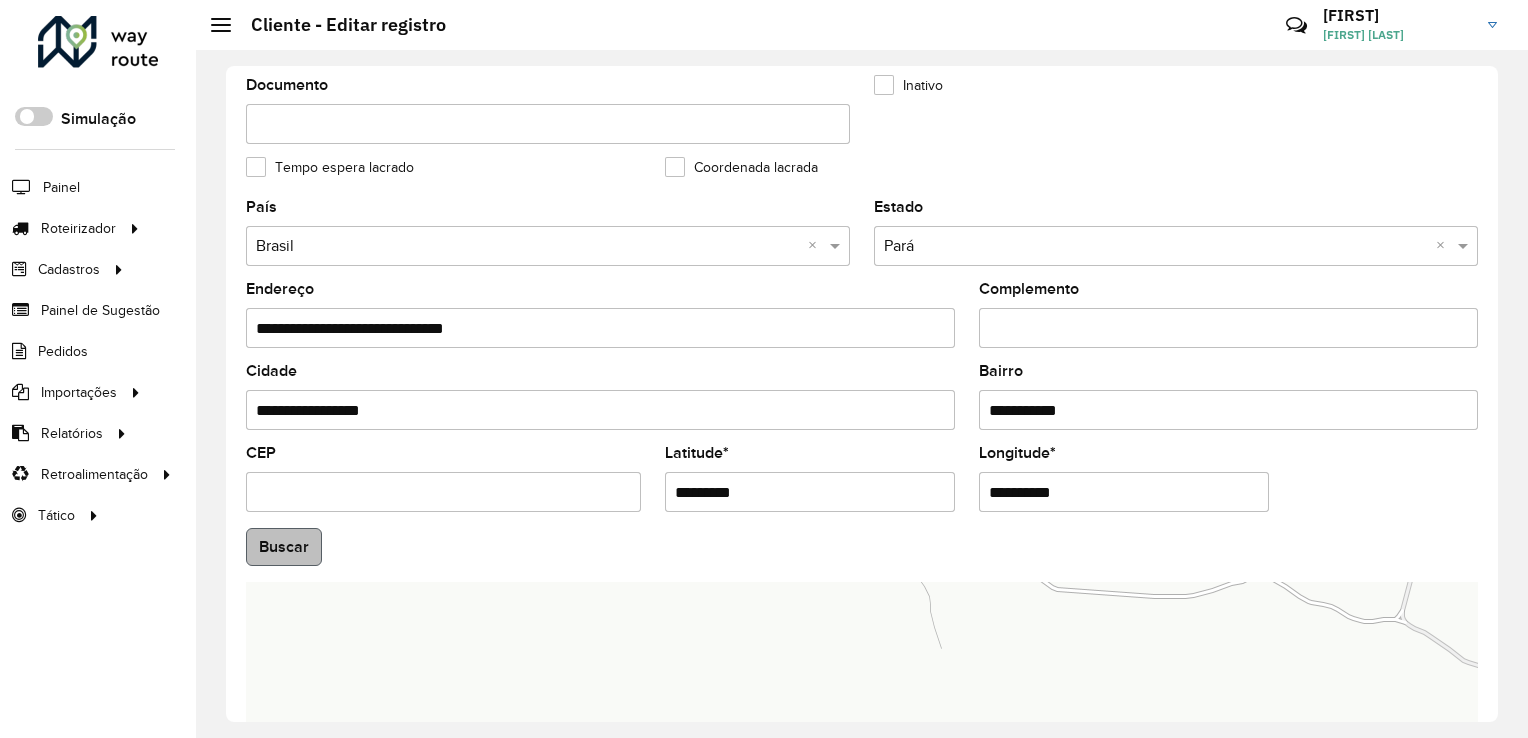 type on "**********" 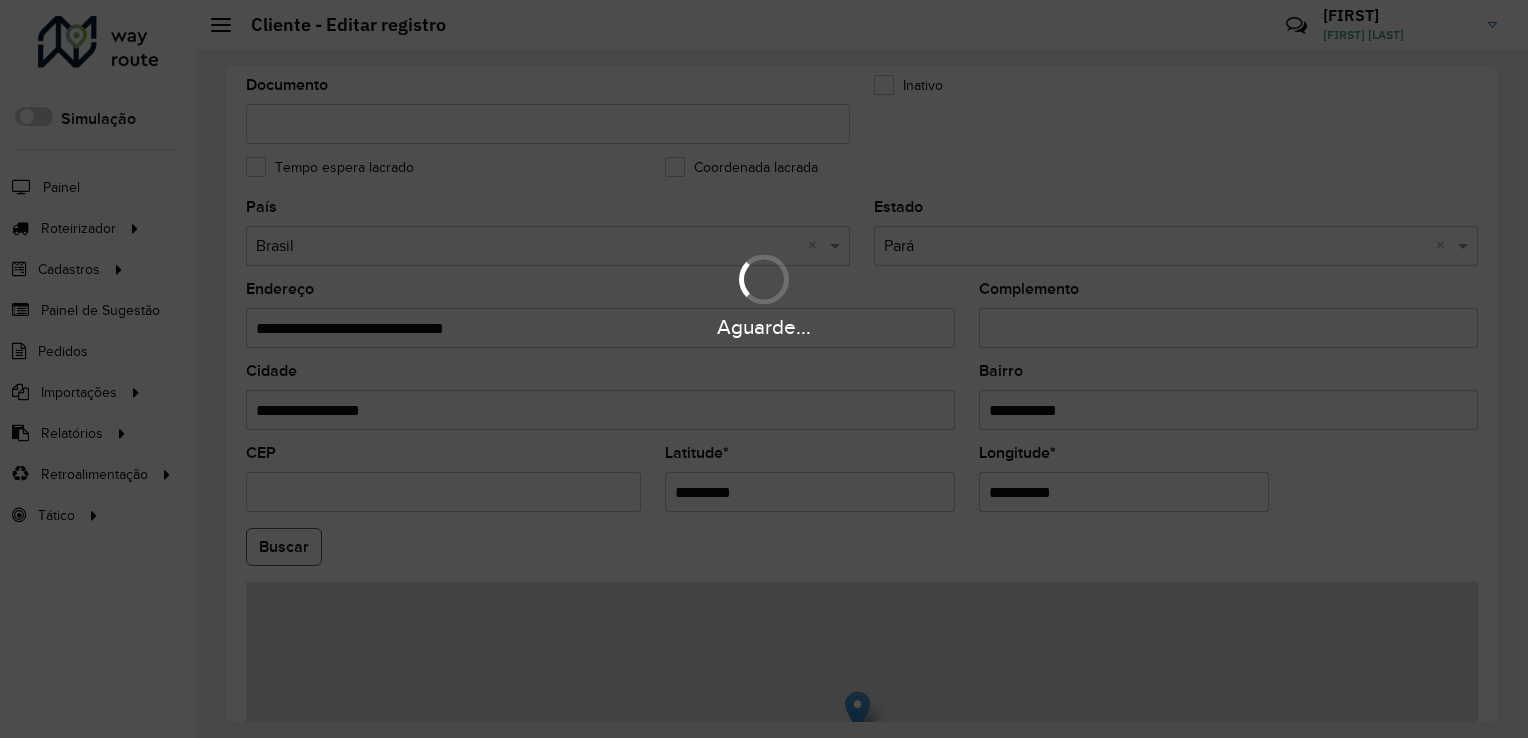 click on "Aguarde...  Pop-up bloqueado!  Seu navegador bloqueou automáticamente a abertura de uma nova janela.   Acesse as configurações e adicione o endereço do sistema a lista de permissão.   Fechar  Roteirizador AmbevTech Simulação Painel Roteirizador Entregas Vendas Cadastros Checkpoint Classificações de venda Cliente Consulta de setores Depósito Disponibilidade de veículos Fator tipo de produto Gabarito planner Grupo Rota Fator Tipo Produto Grupo de rotas exclusiva Grupo de setores Layout integração Modelo Parada Pedágio Perfil de Vendedor Ponto de apoio FAD Produto Restrição de Atendimento Planner Rodízio de placa Rota exclusiva FAD Rótulo Setor Setor Planner Tipo de cliente Tipo de veículo Tipo de veículo RN Transportadora Vendedor Veículo Painel de Sugestão Pedidos Importações Classificação e volume de venda Clientes Fator tipo produto Gabarito planner Grade de atendimento Janela de atendimento Localização Pedidos Restrição de Atendimento Planner Tempo de espera Vendedor Veículos" at bounding box center (764, 369) 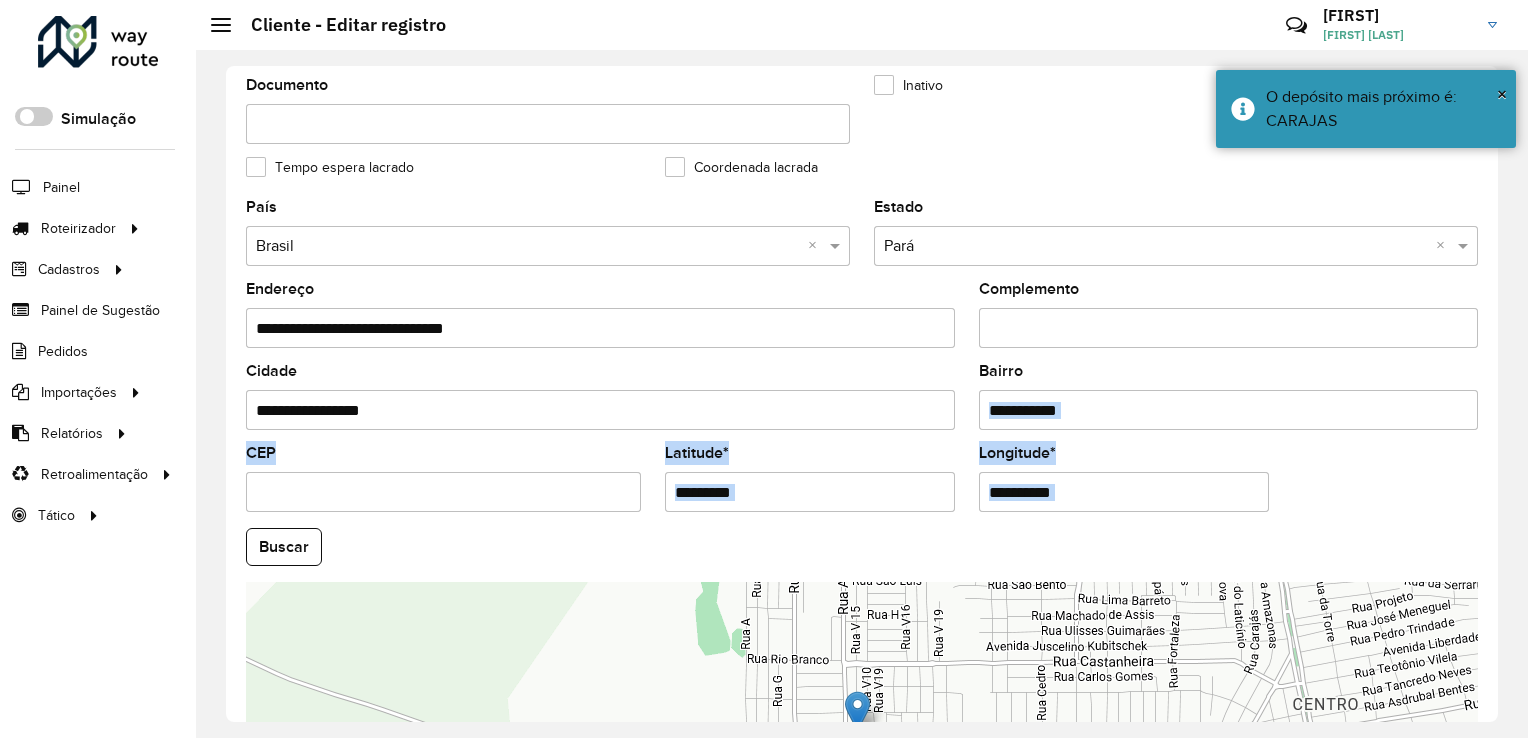 drag, startPoint x: 1491, startPoint y: 385, endPoint x: 1467, endPoint y: 591, distance: 207.39334 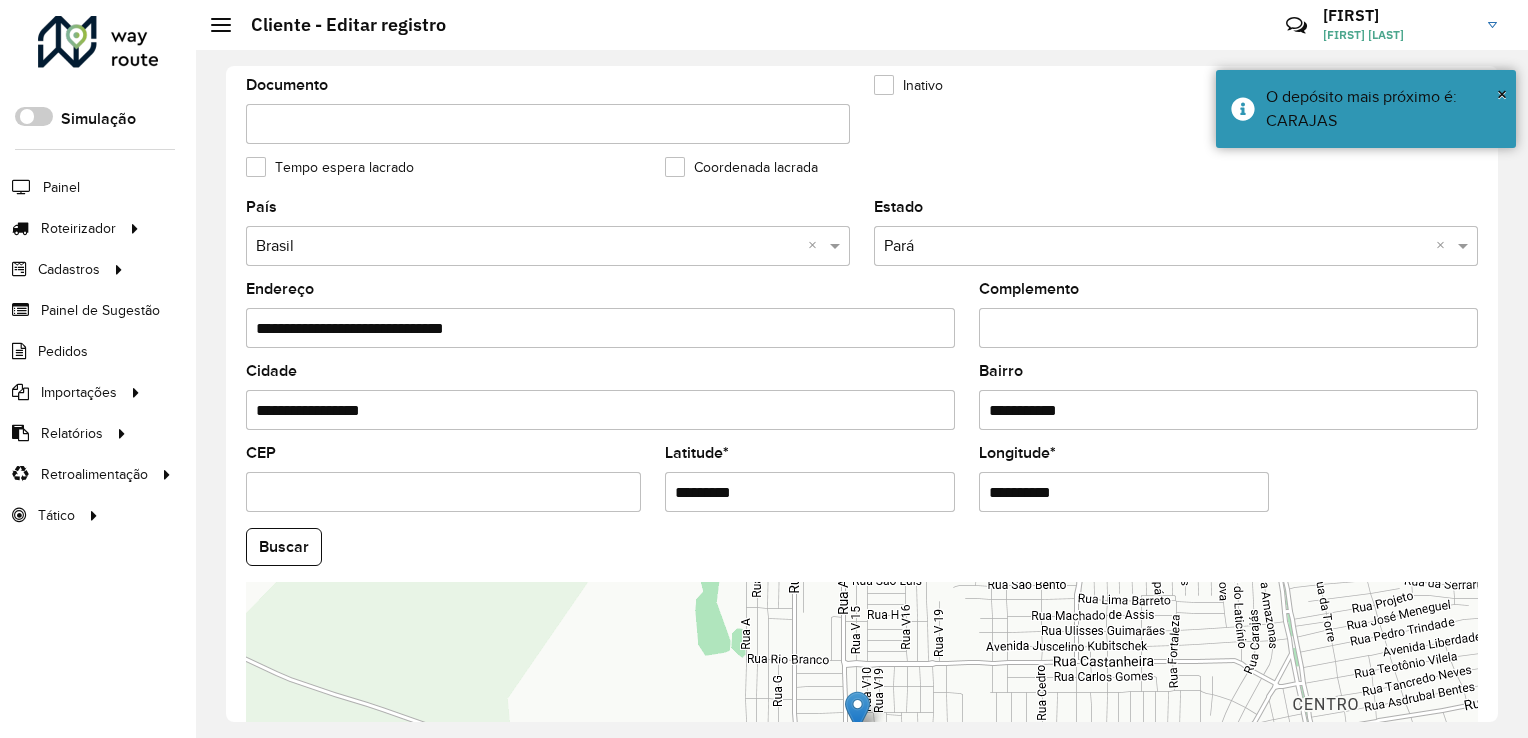 drag, startPoint x: 1467, startPoint y: 591, endPoint x: 1497, endPoint y: 398, distance: 195.31769 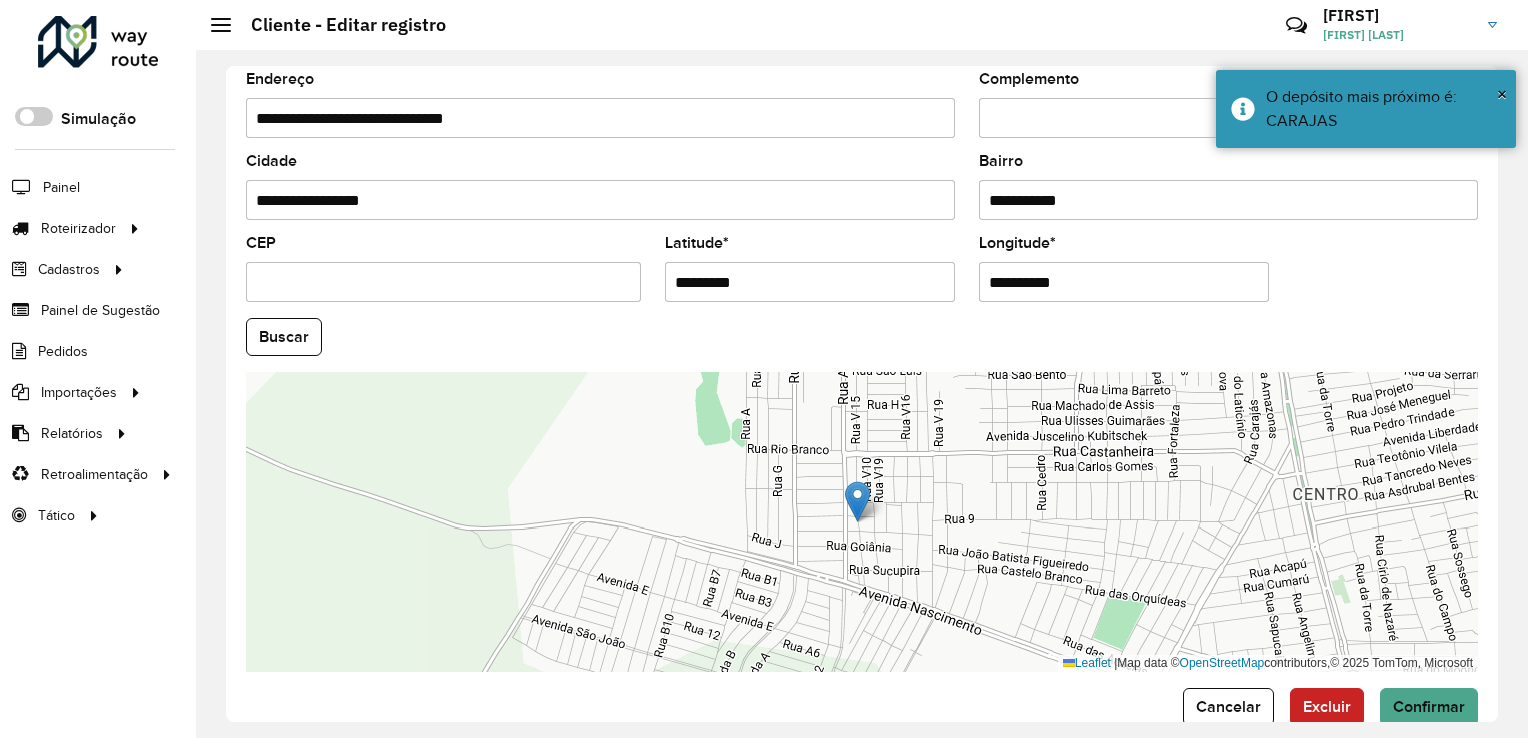 scroll, scrollTop: 741, scrollLeft: 0, axis: vertical 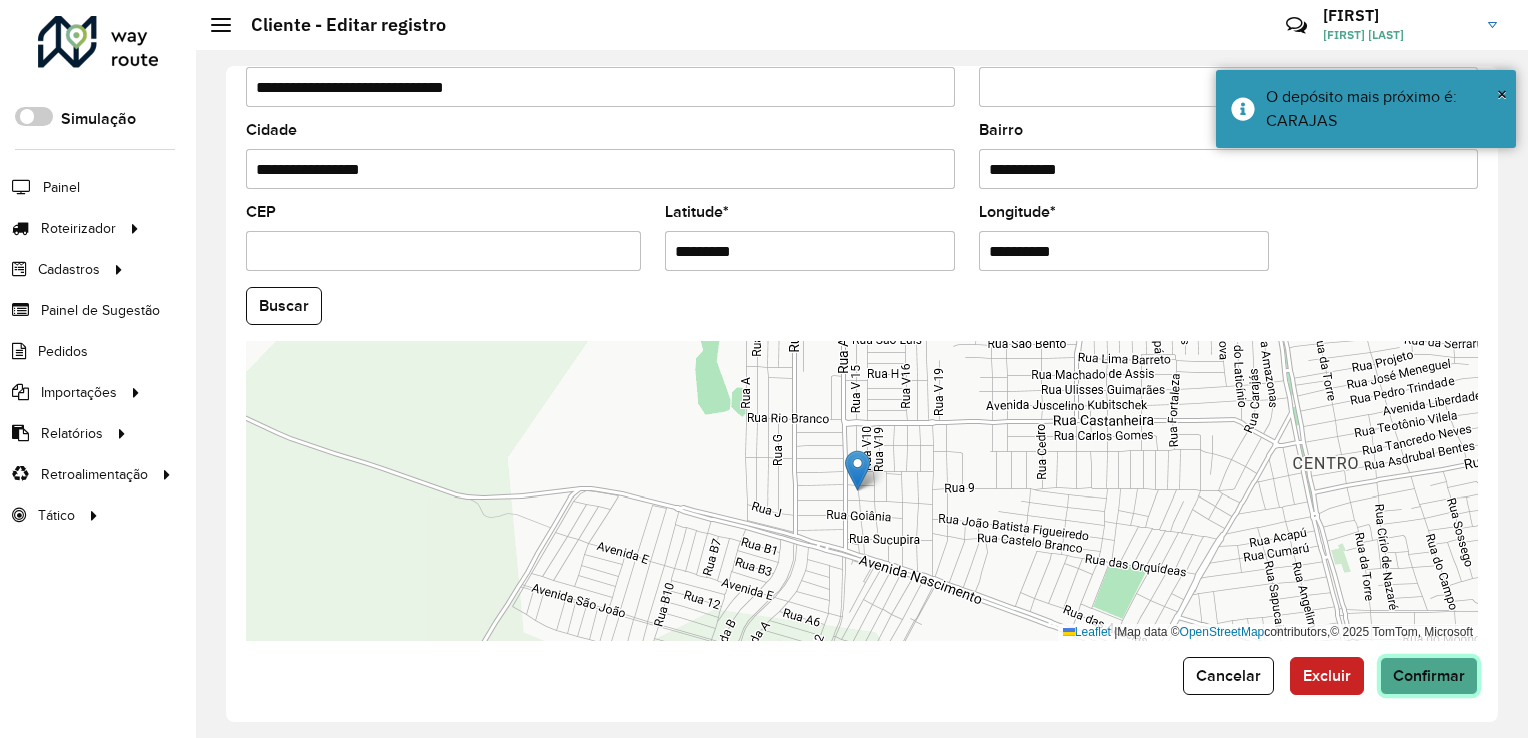 click on "Confirmar" 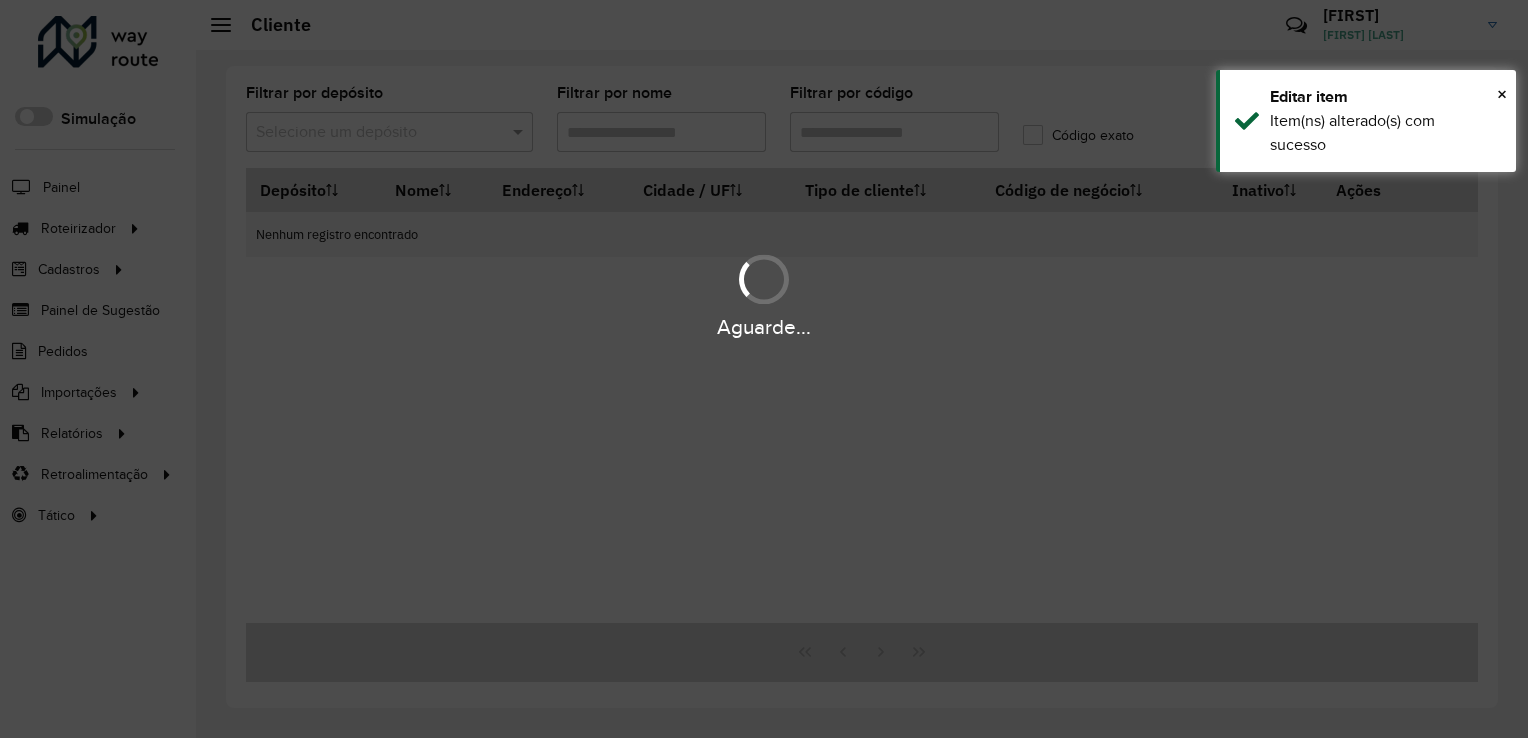 type on "****" 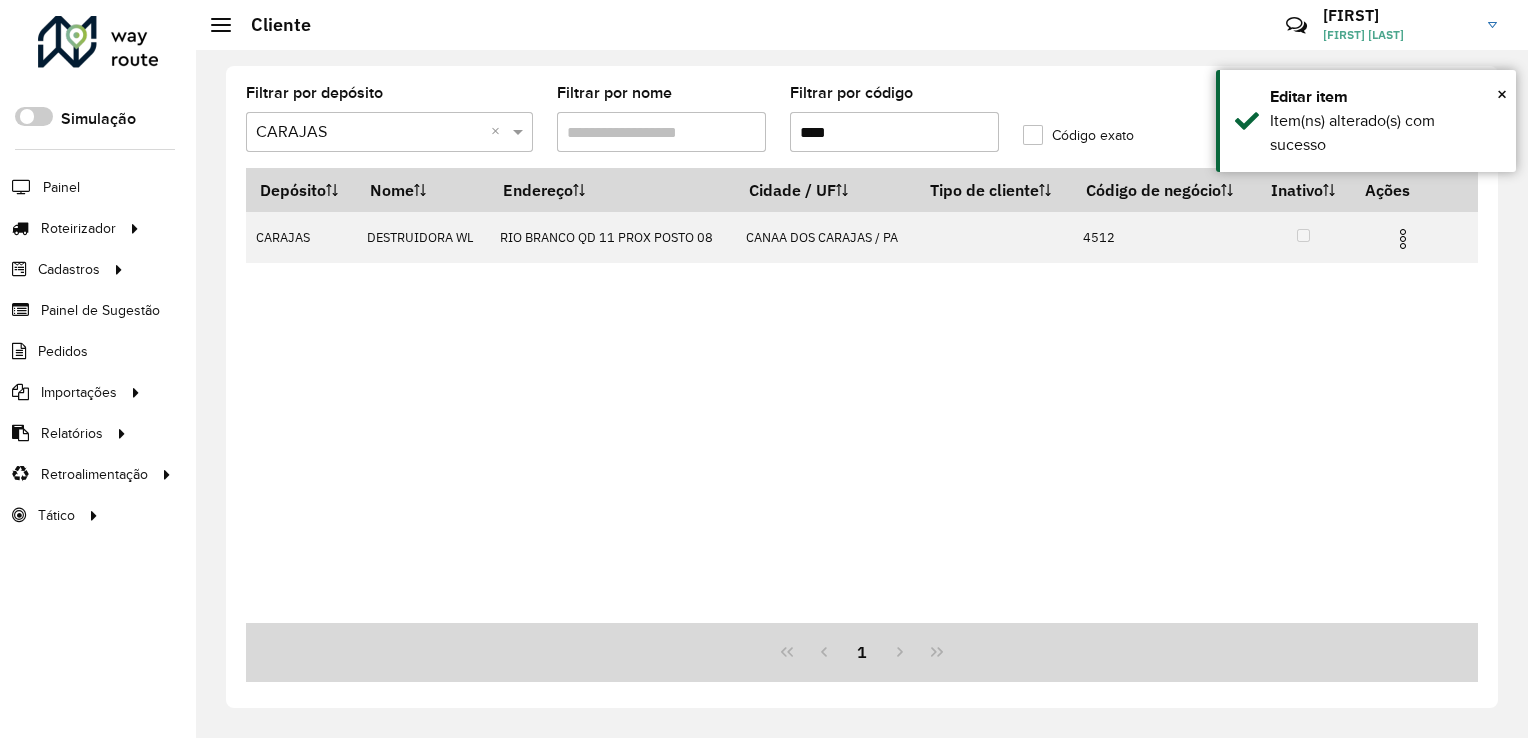 drag, startPoint x: 861, startPoint y: 135, endPoint x: 756, endPoint y: 149, distance: 105.92922 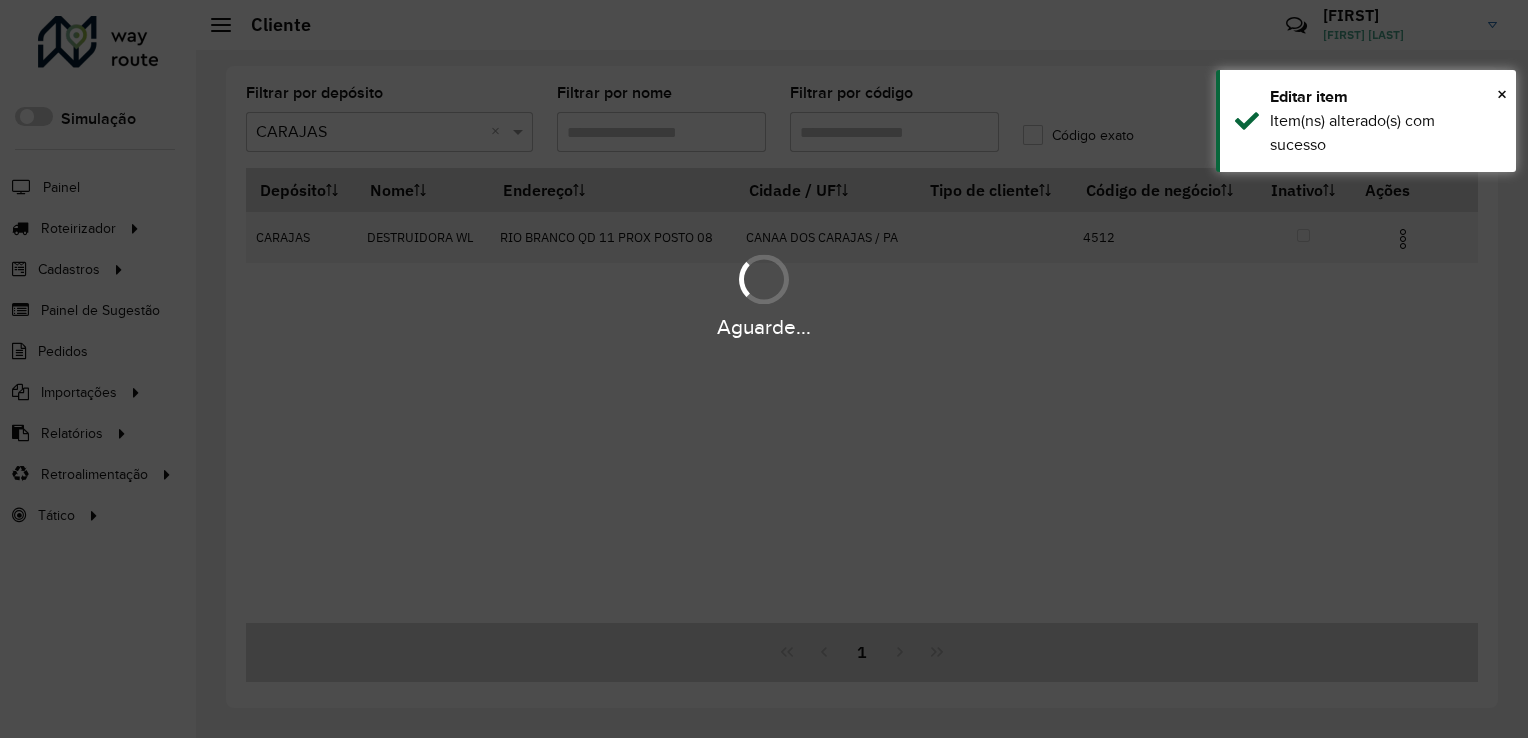 type 